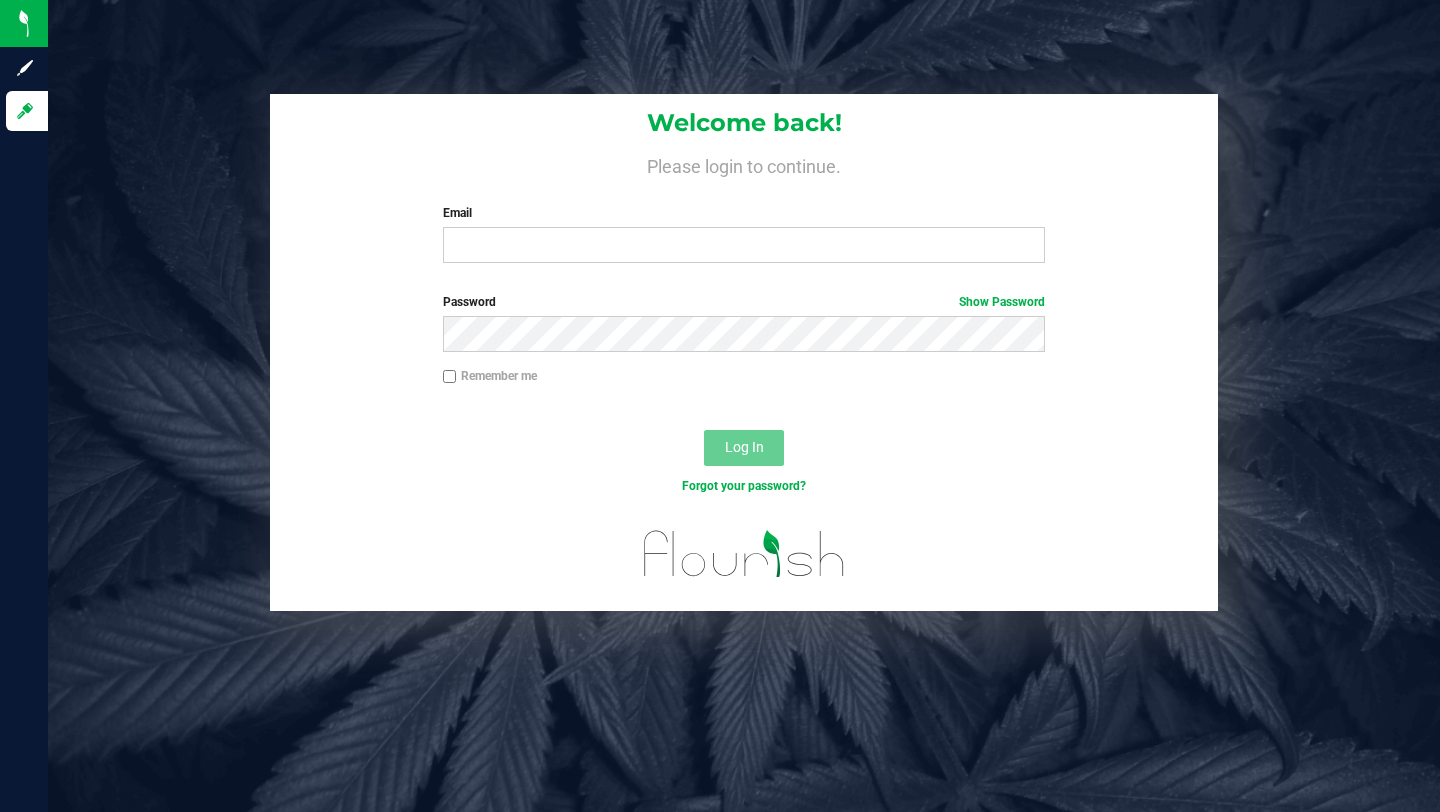 scroll, scrollTop: 0, scrollLeft: 0, axis: both 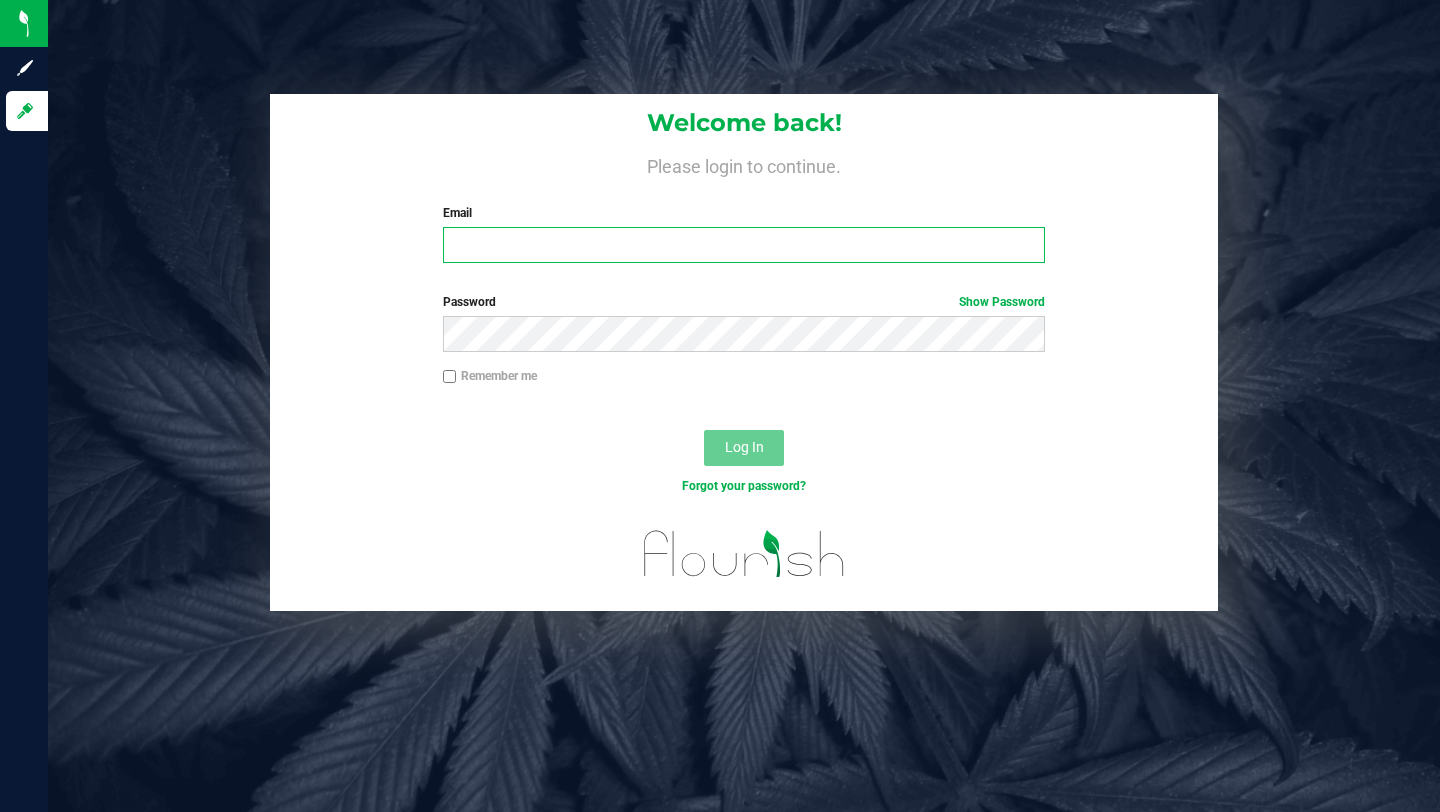 click on "Email" at bounding box center (744, 245) 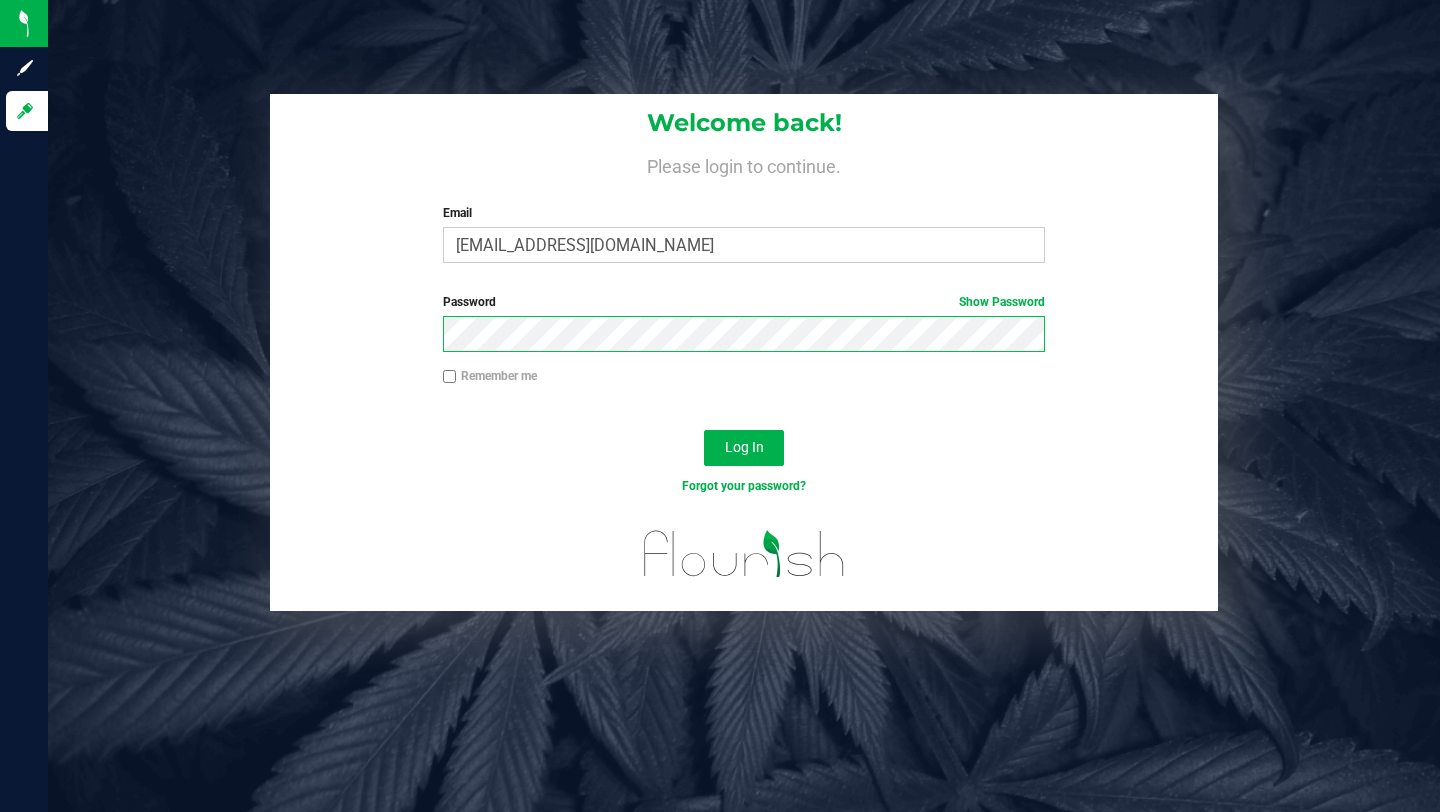 click on "Log In" at bounding box center (744, 448) 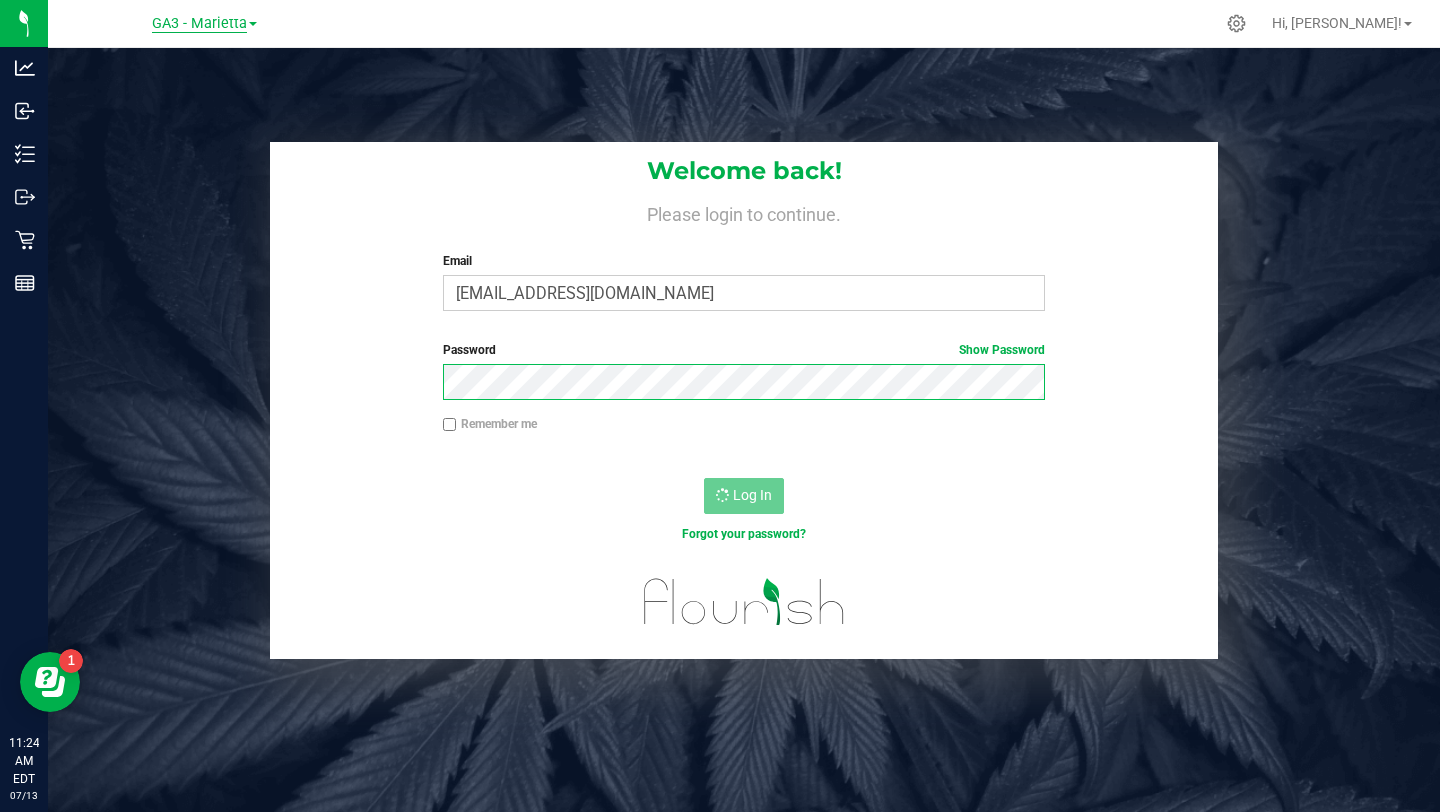 scroll, scrollTop: 0, scrollLeft: 0, axis: both 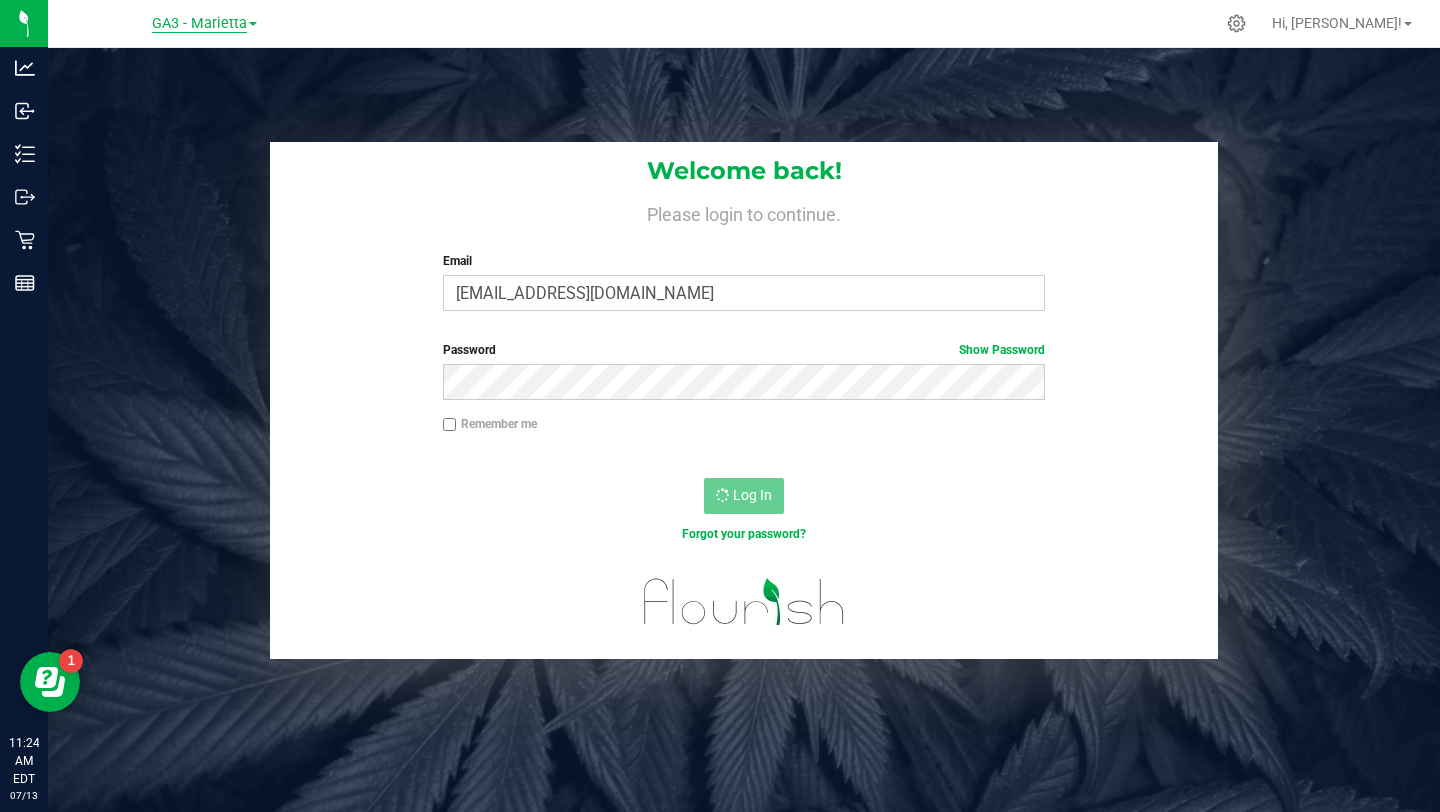click on "GA3 - Marietta" at bounding box center [199, 24] 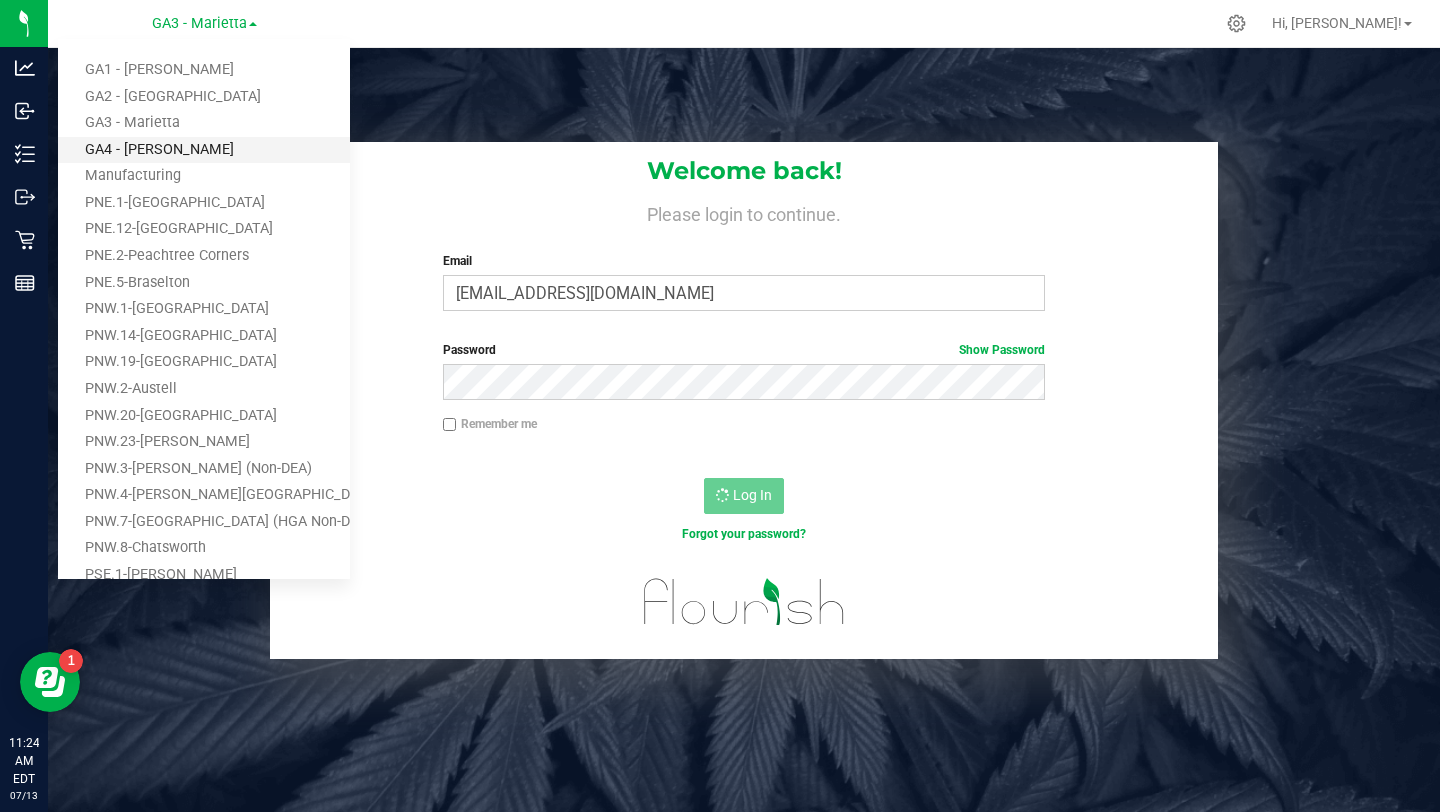 click on "GA4 - [PERSON_NAME]" at bounding box center [204, 150] 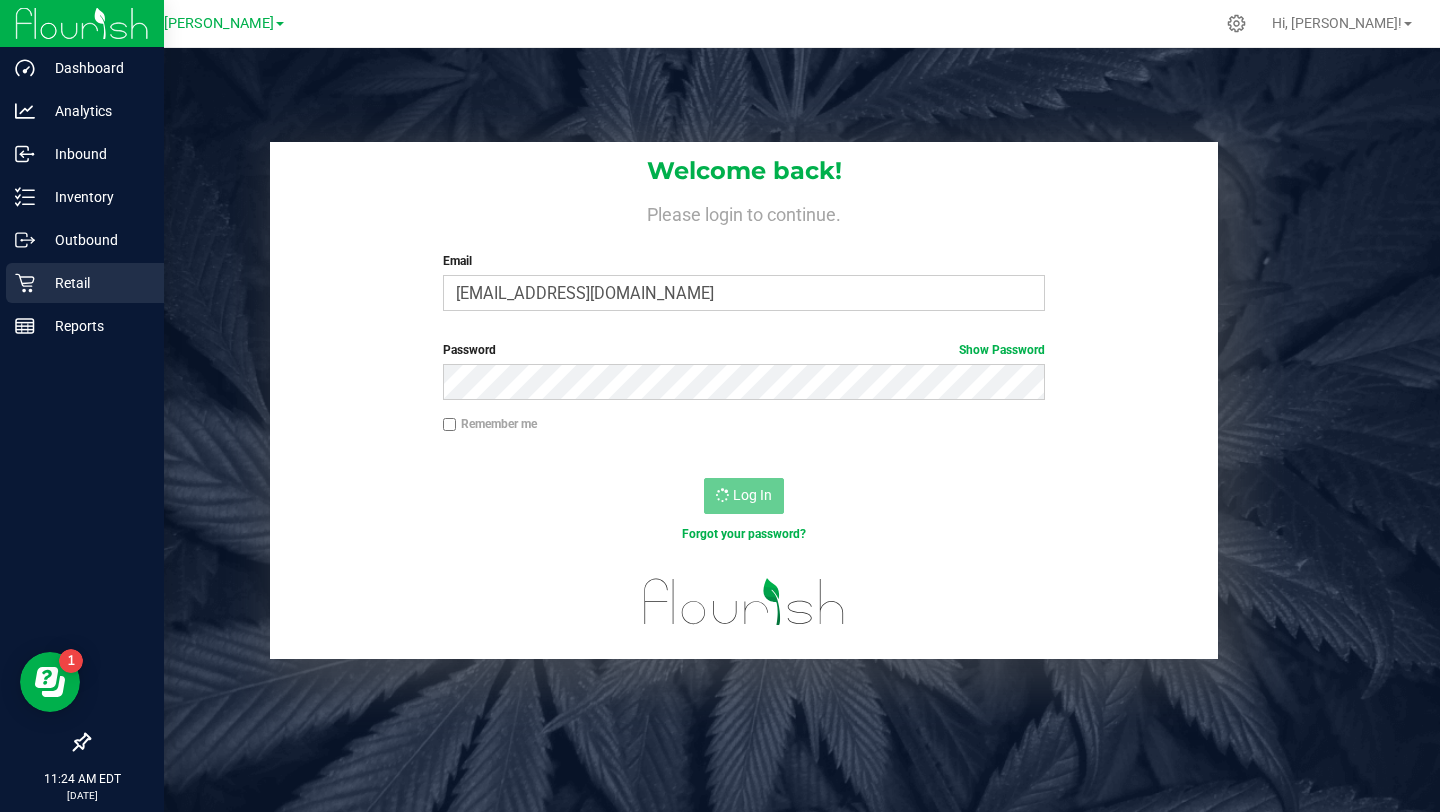 click 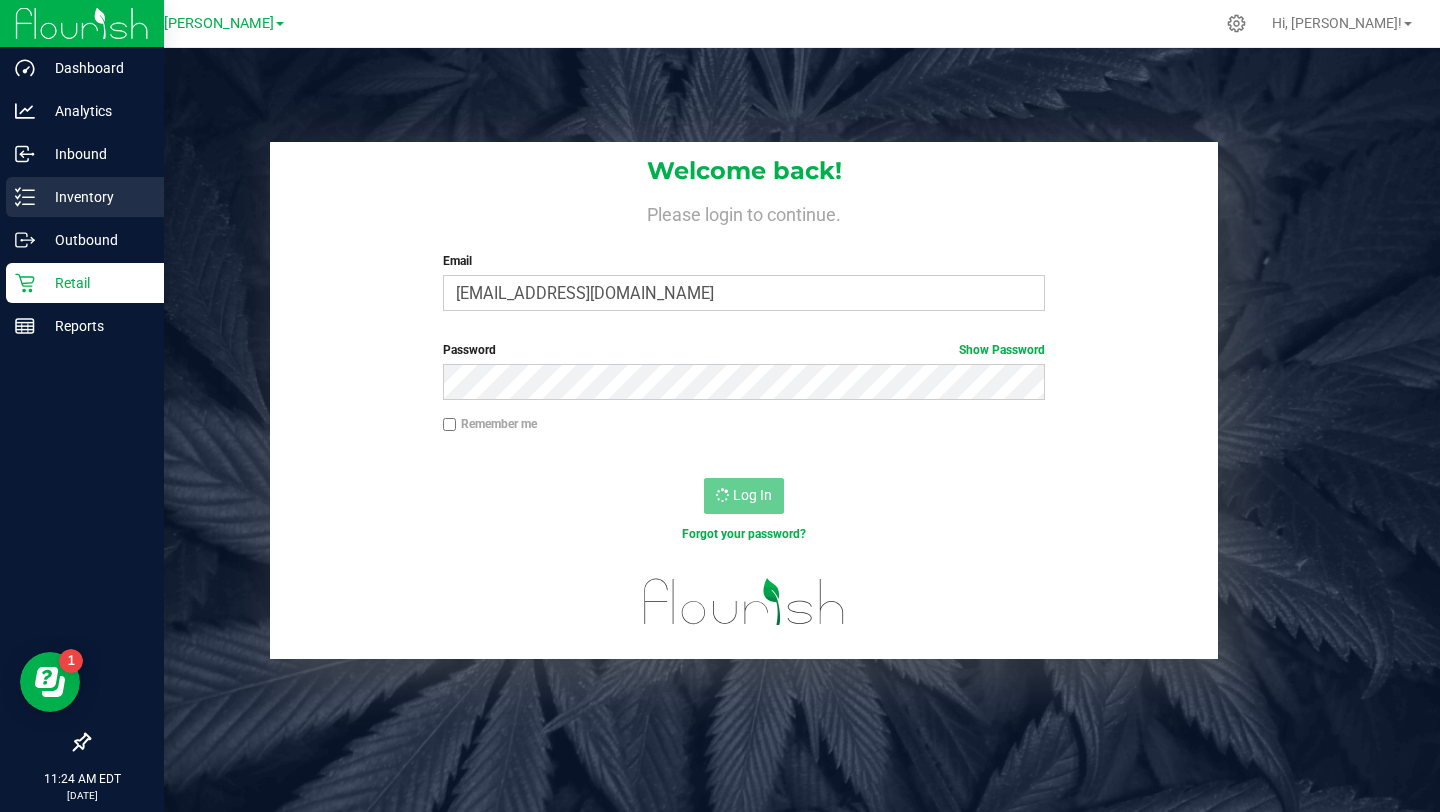 click on "Inventory" at bounding box center [95, 197] 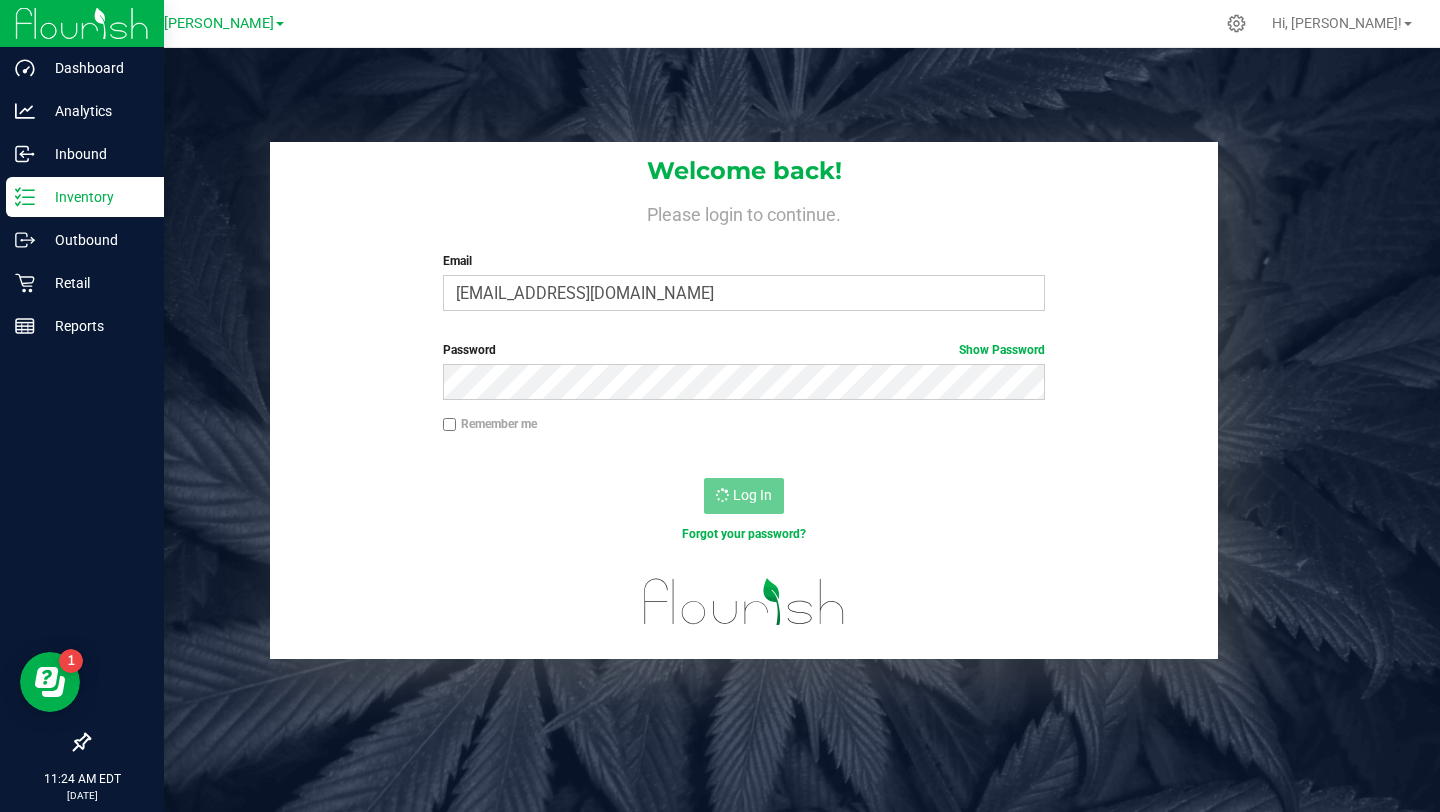 click on "Inventory" at bounding box center [95, 197] 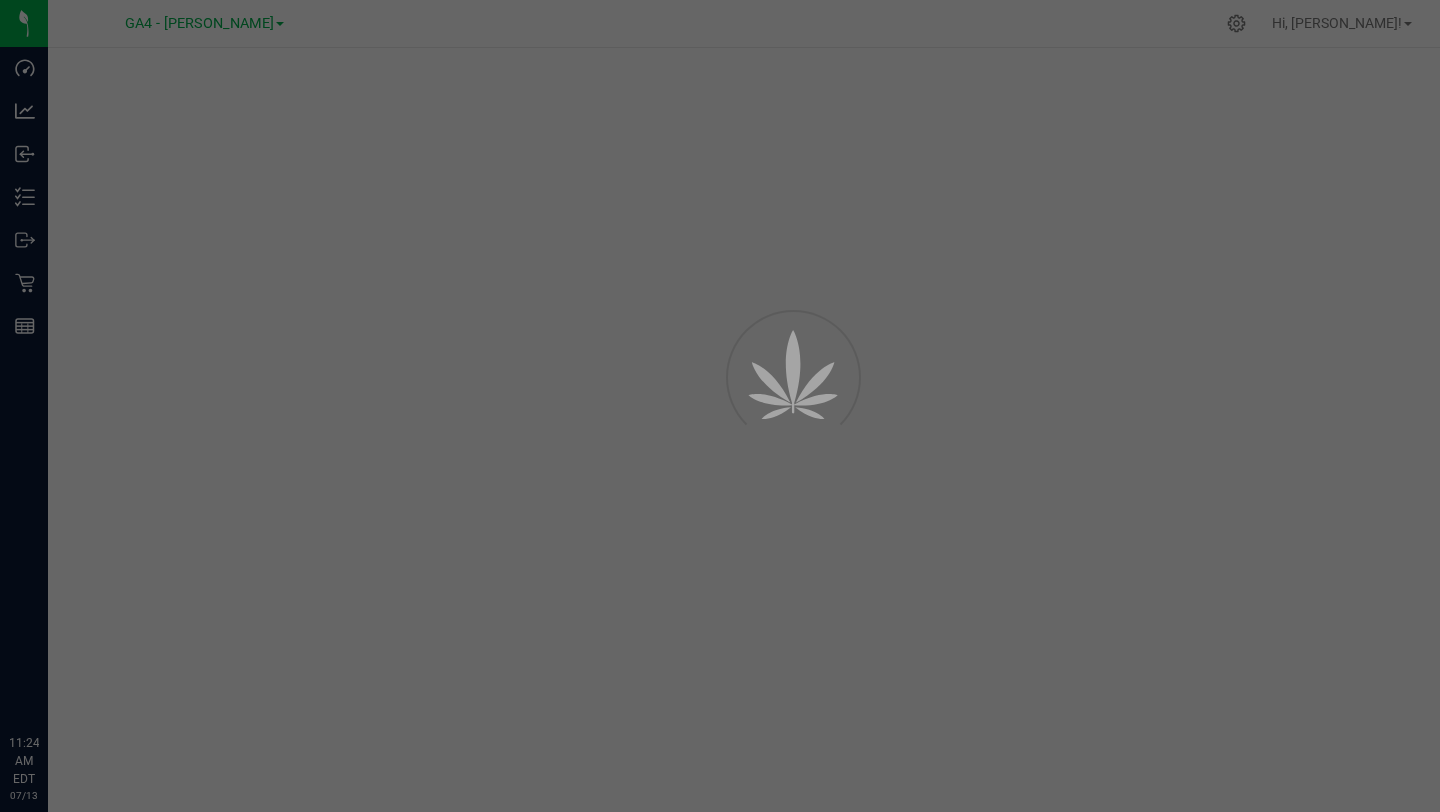 scroll, scrollTop: 0, scrollLeft: 0, axis: both 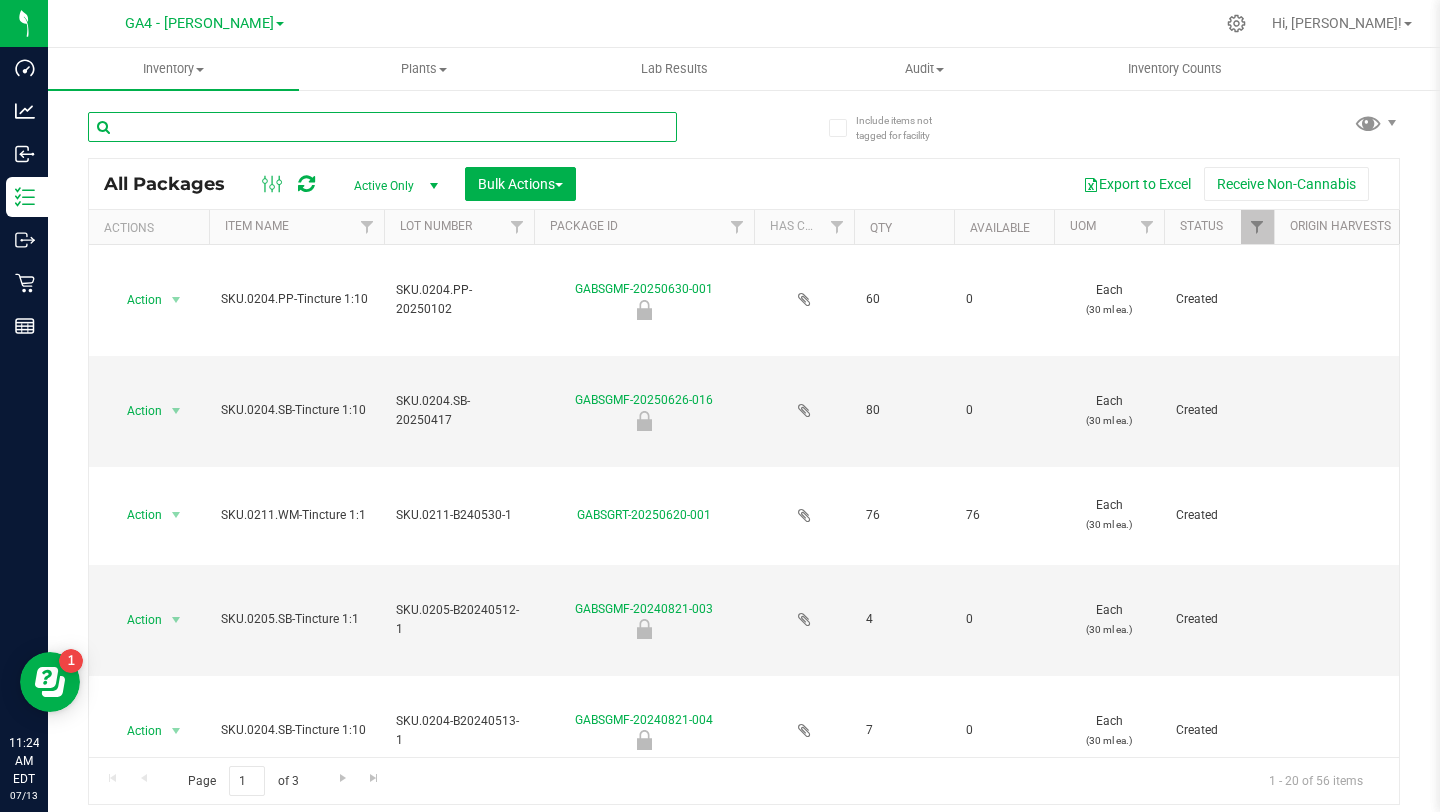 click at bounding box center (382, 127) 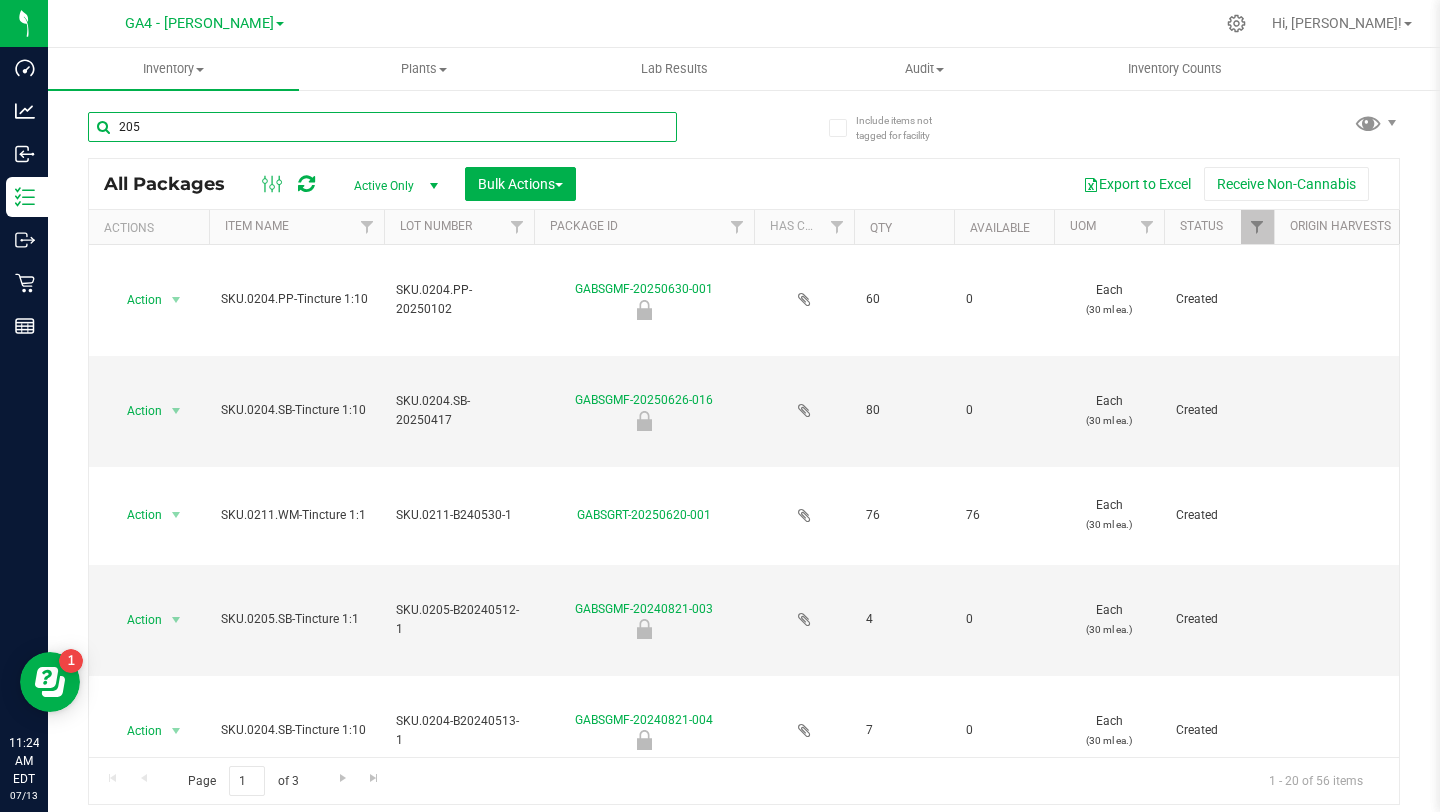 type on "205" 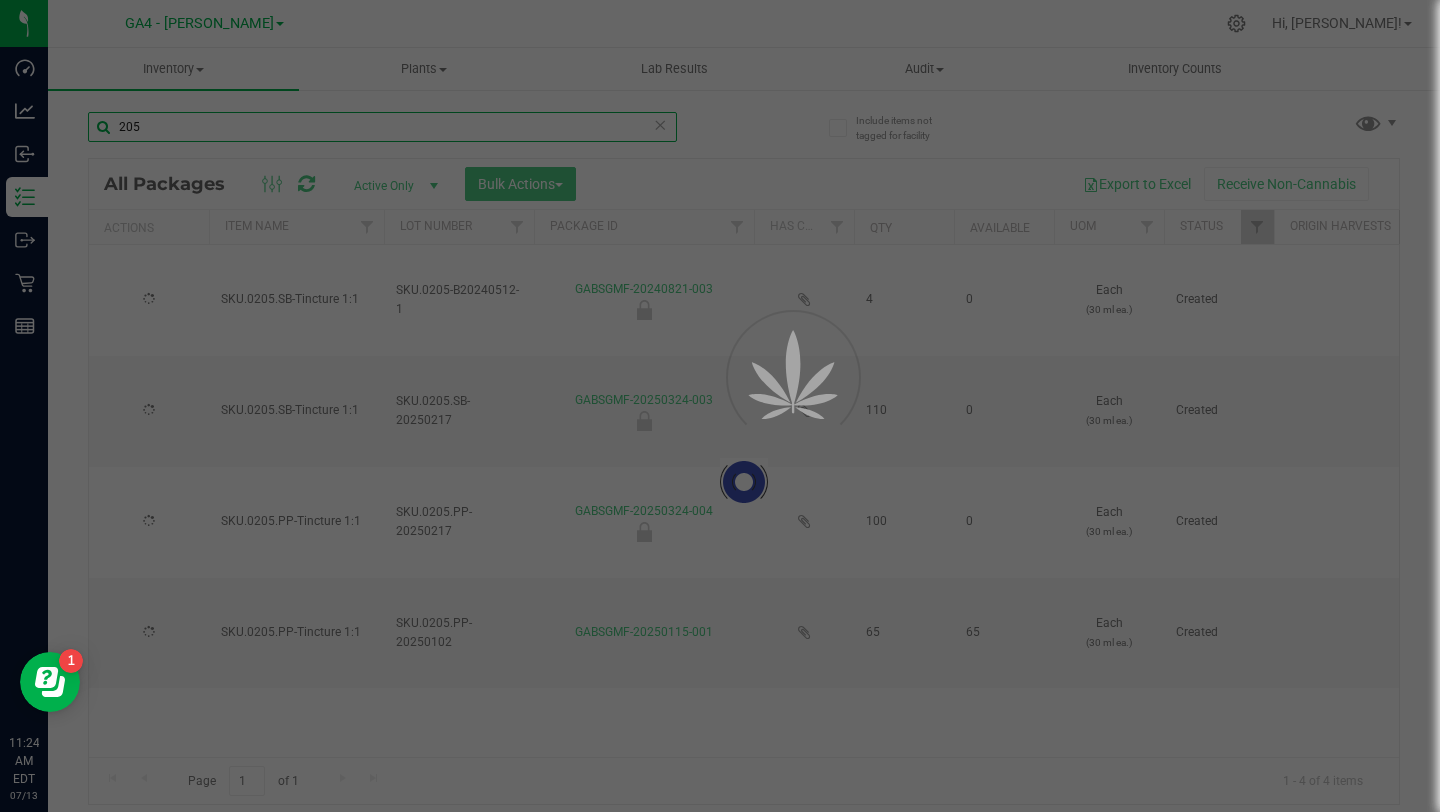 type on "2024-05-12" 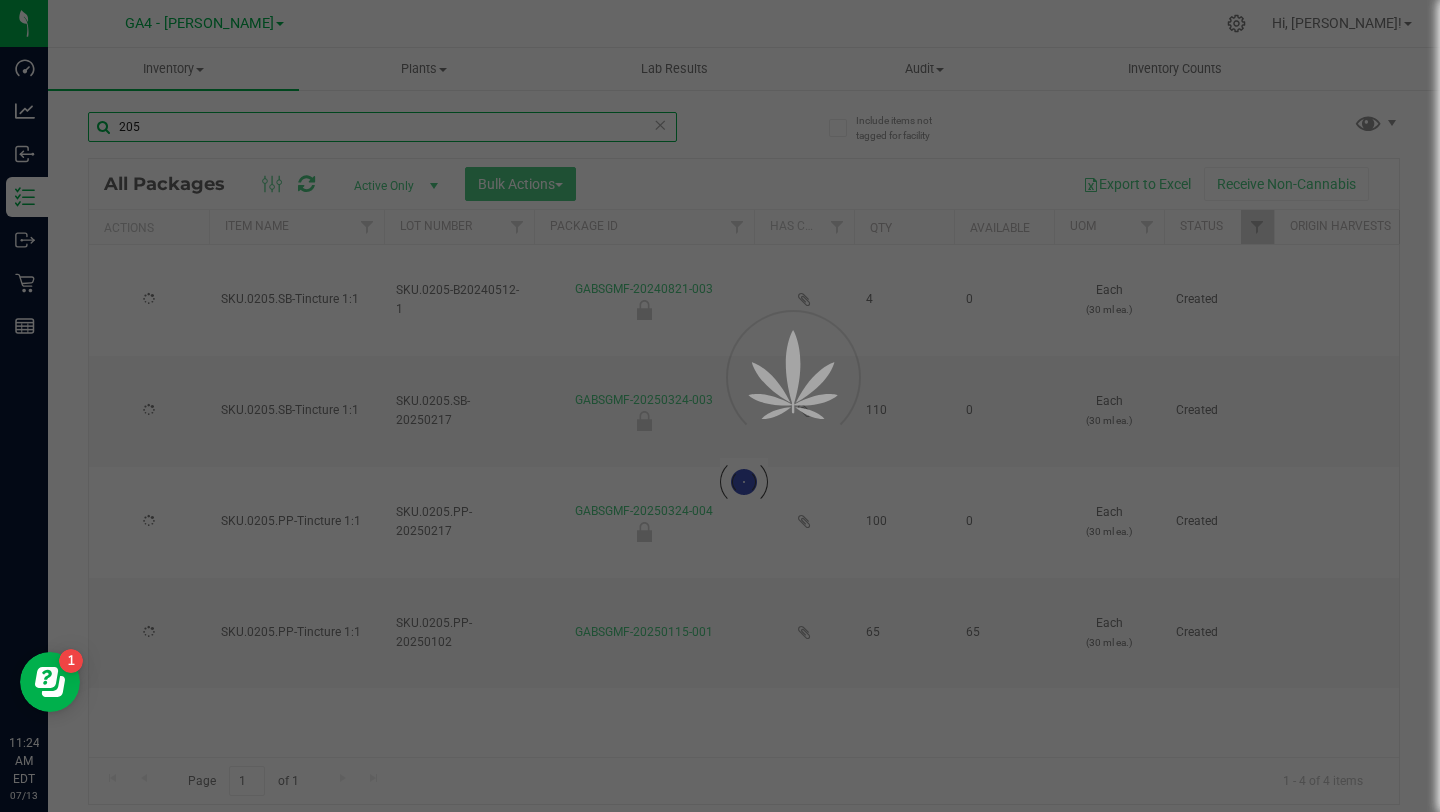 type on "2025-05-24" 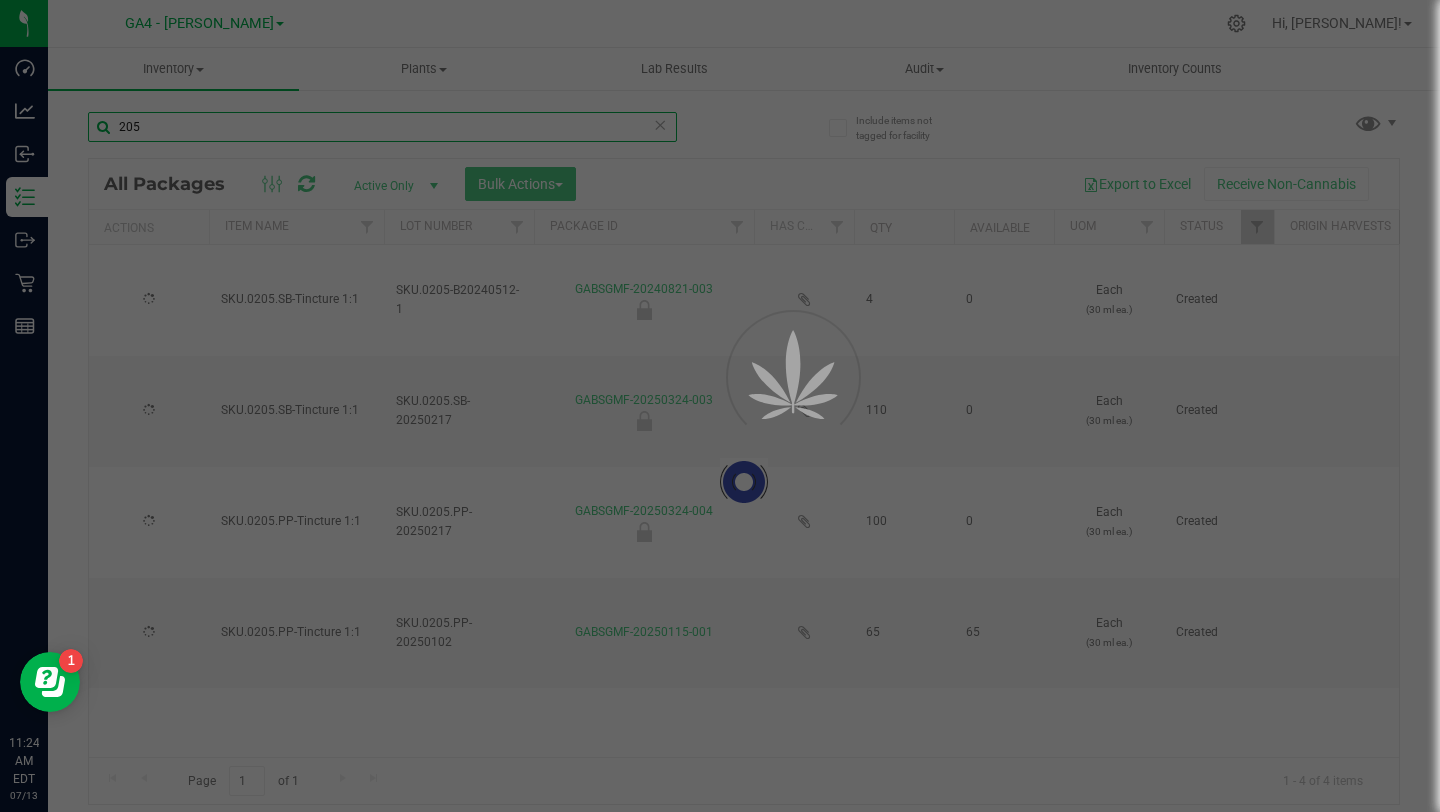 type on "2025-02-17" 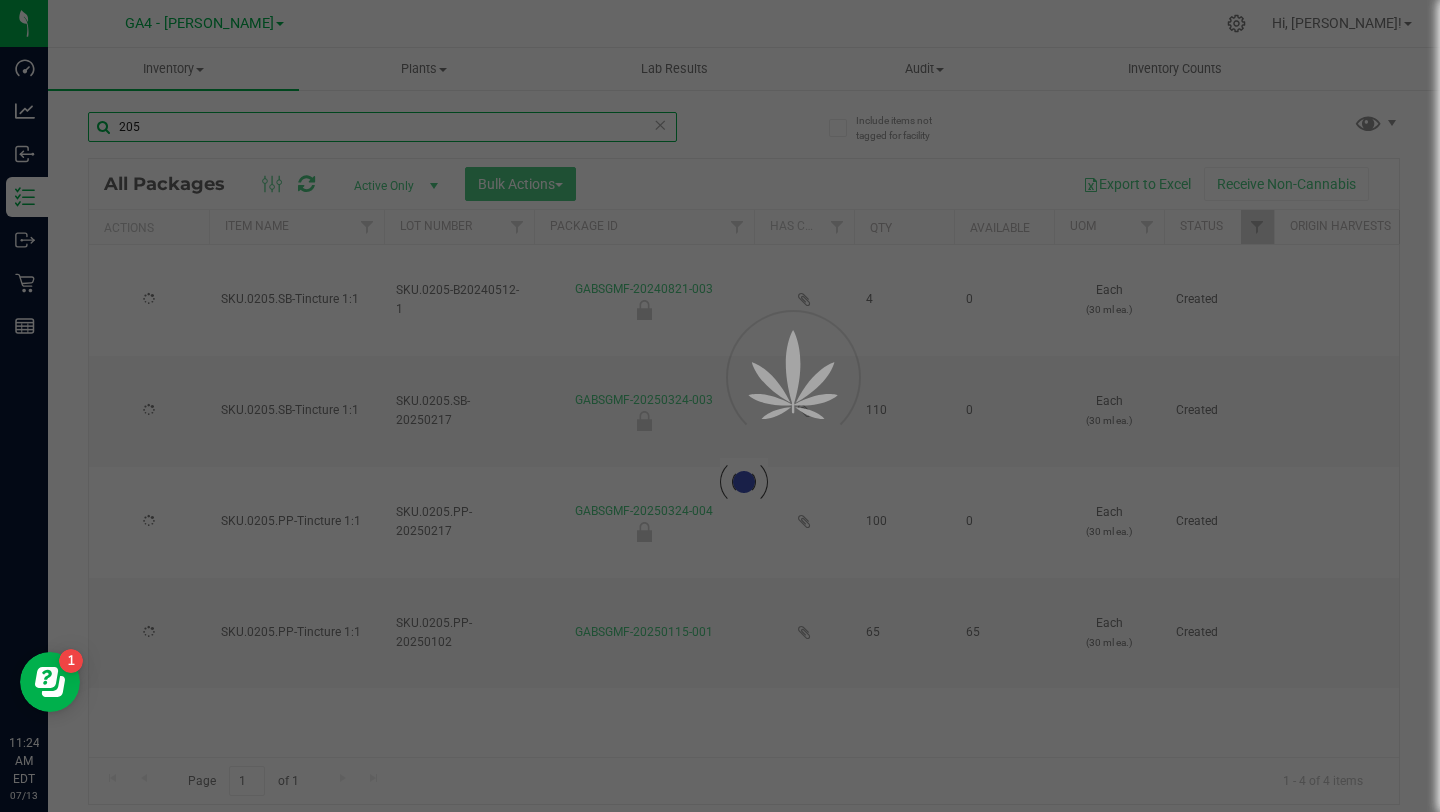 type on "2026-02-25" 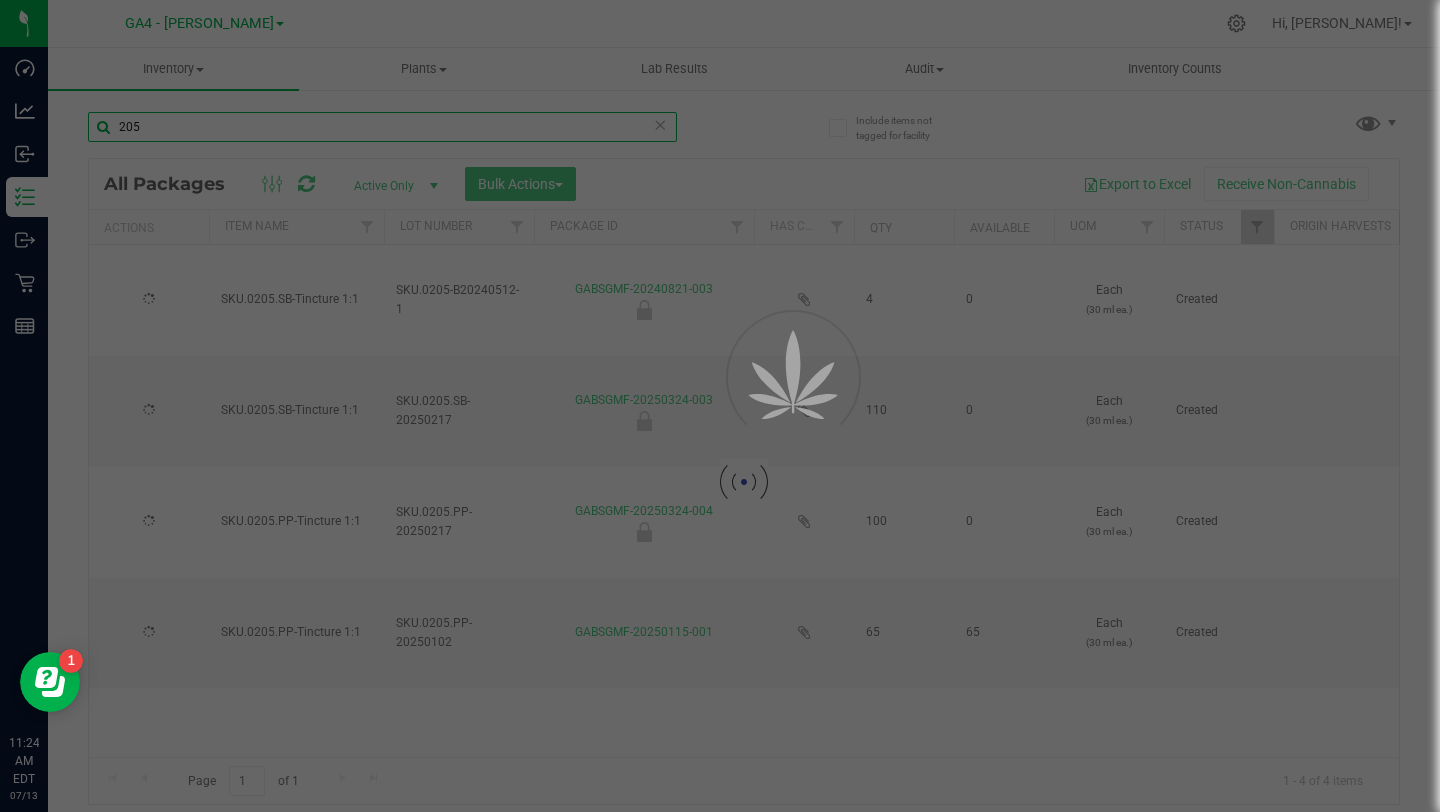 type on "2025-02-17" 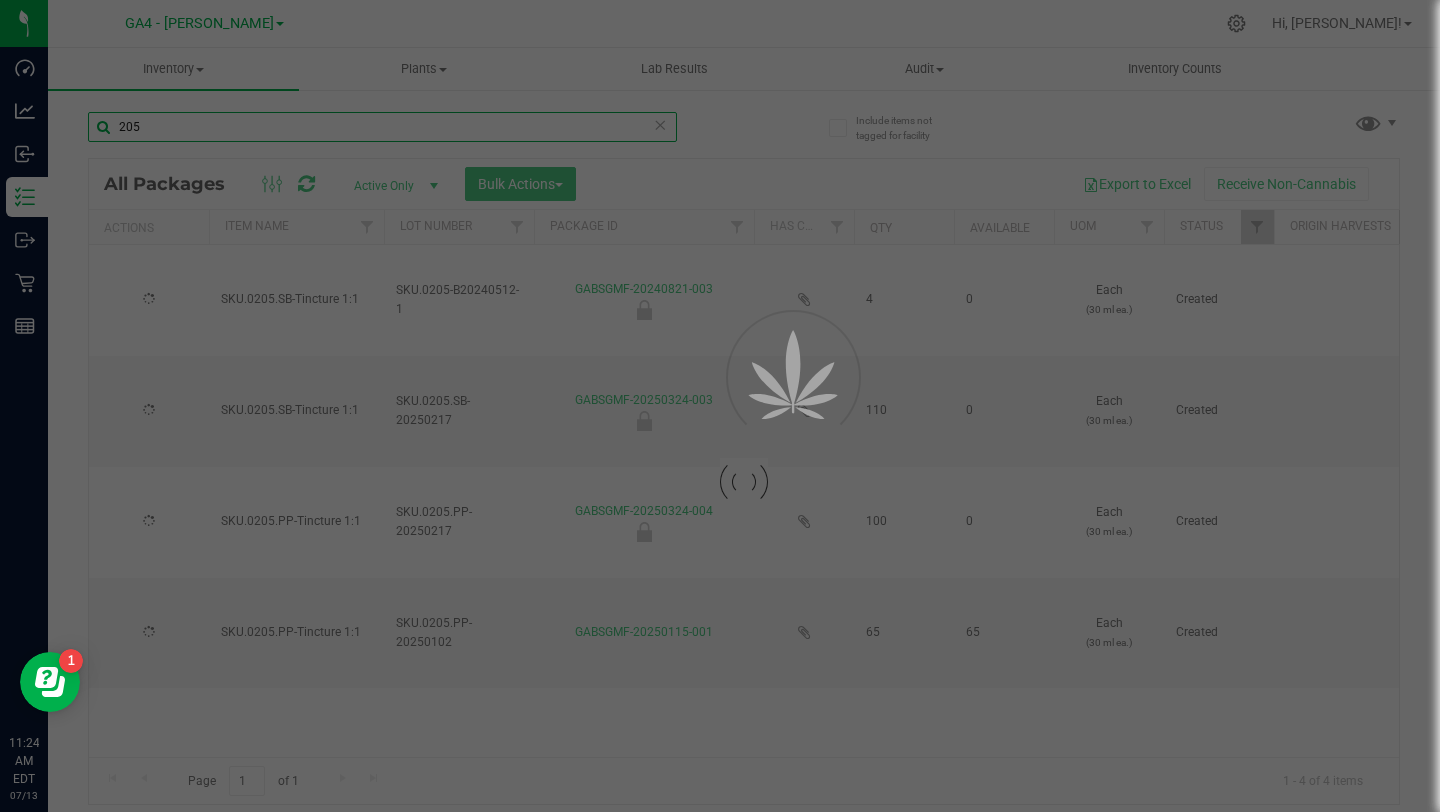 type on "2026-02-25" 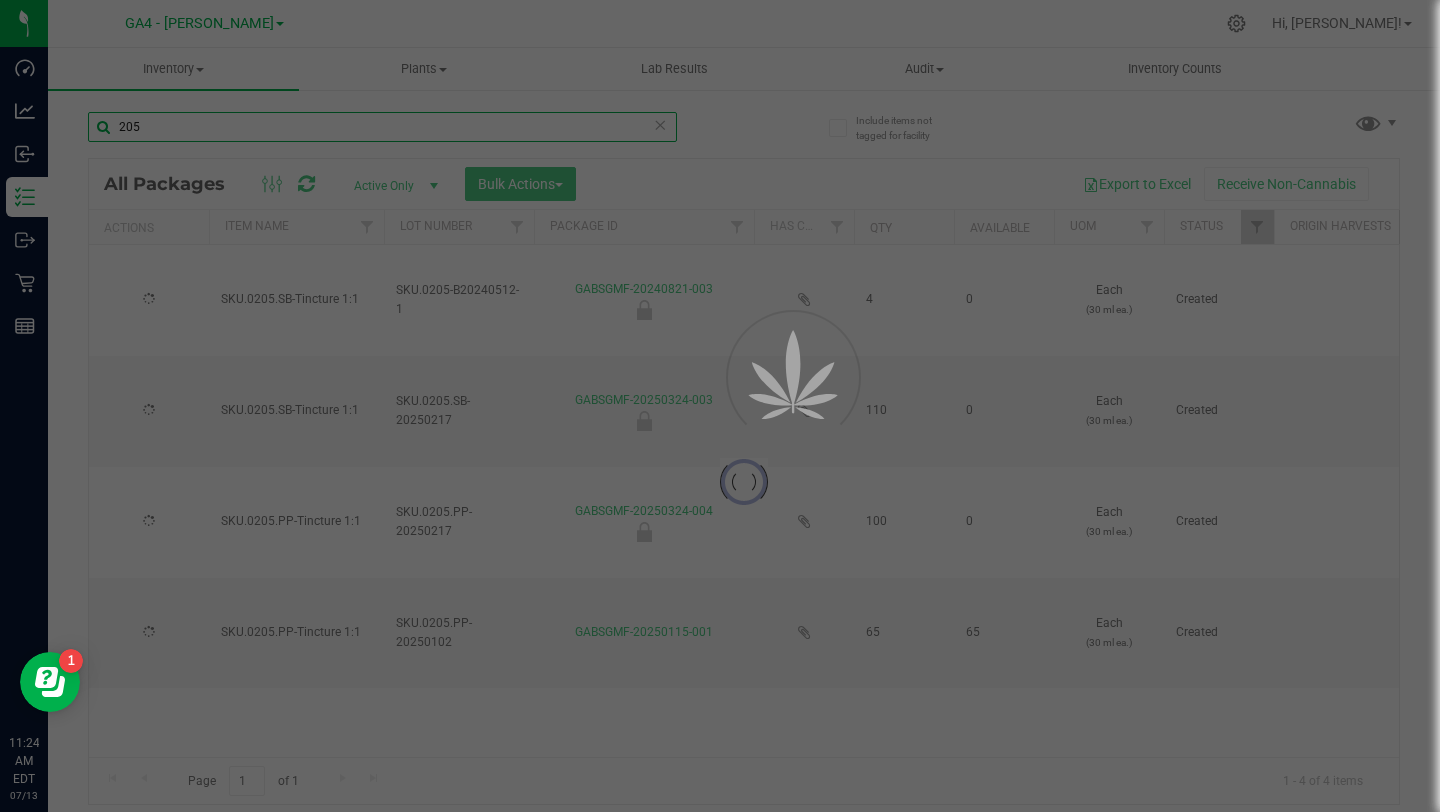 type on "2025-01-02" 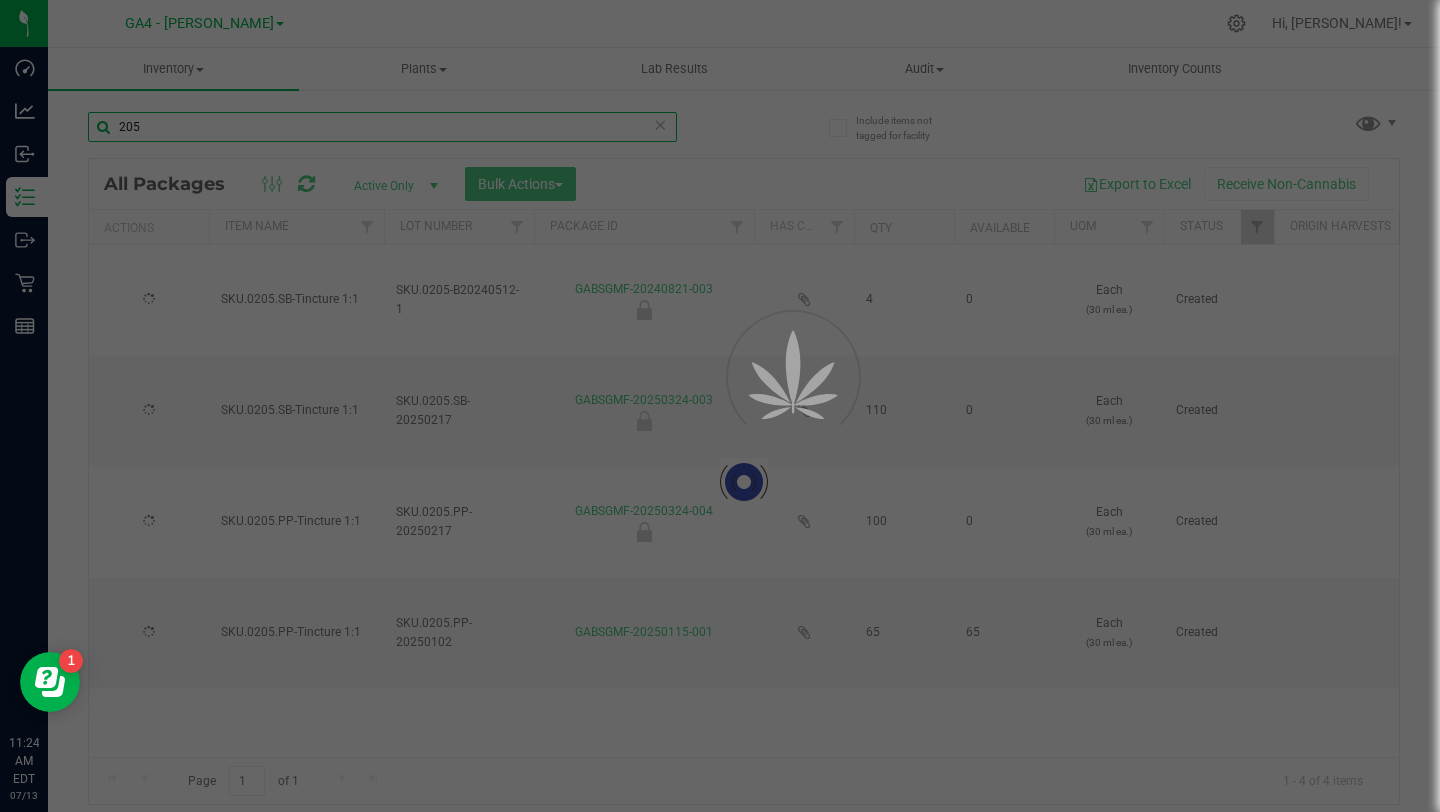 type on "2026-01-13" 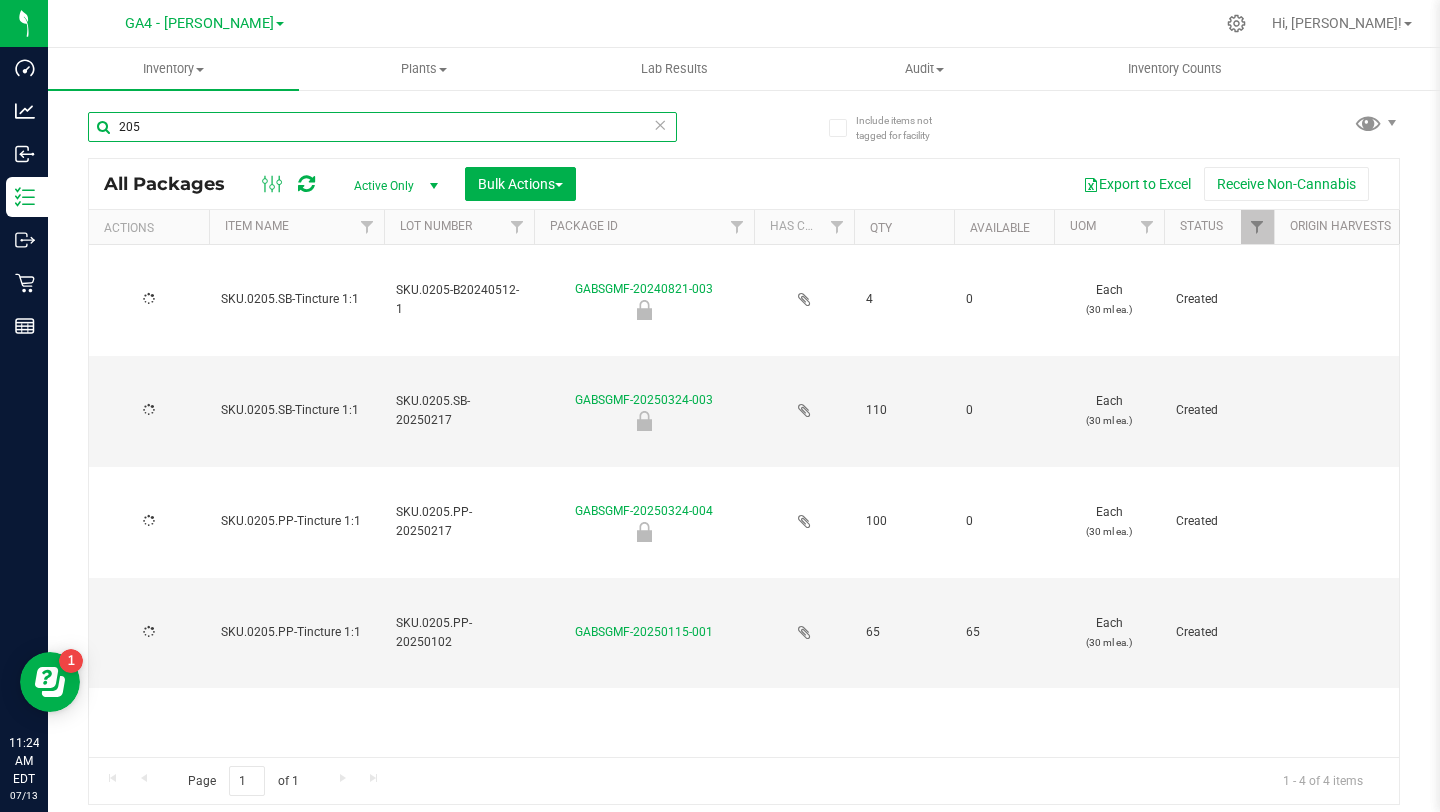 type on "2024-05-12" 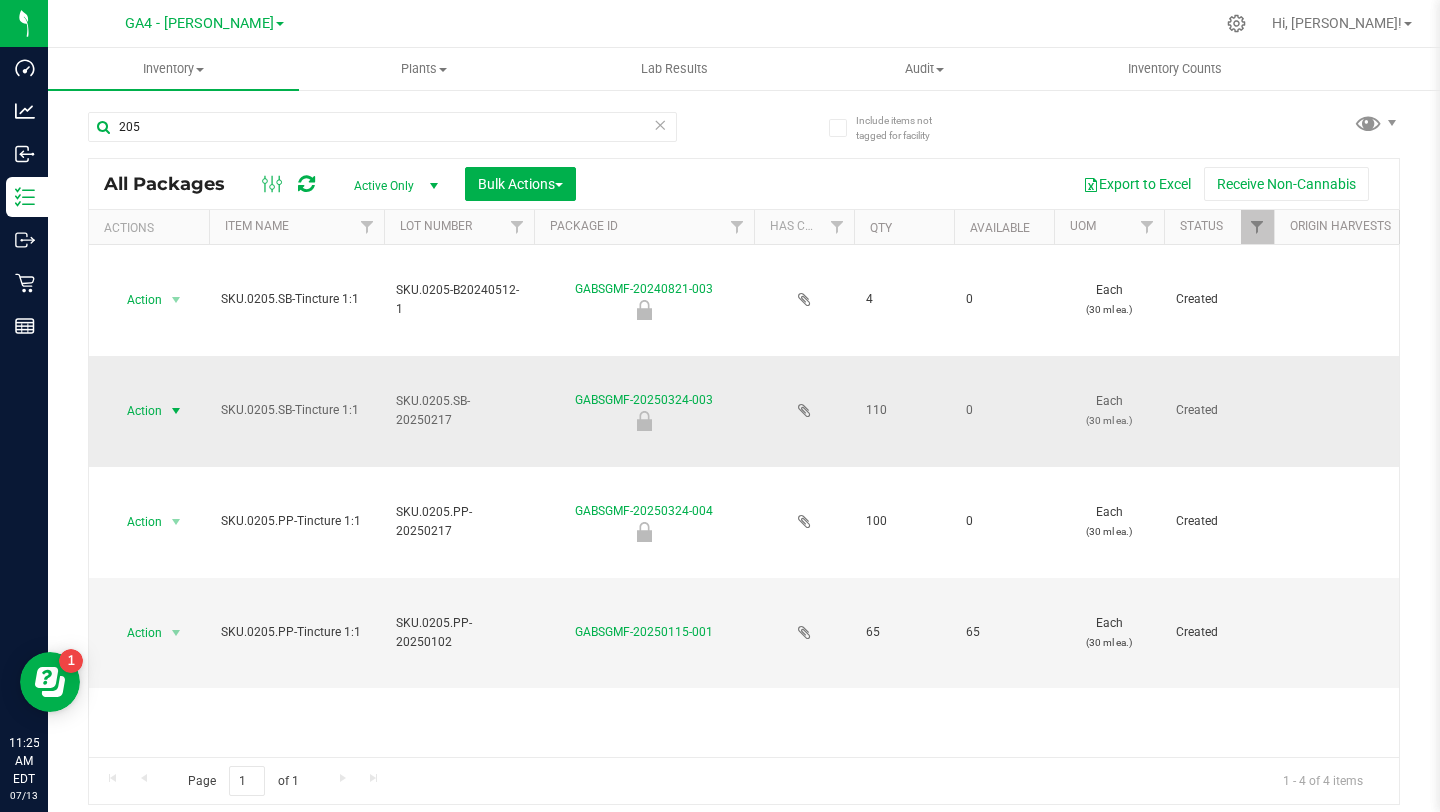 click on "Action" at bounding box center (136, 411) 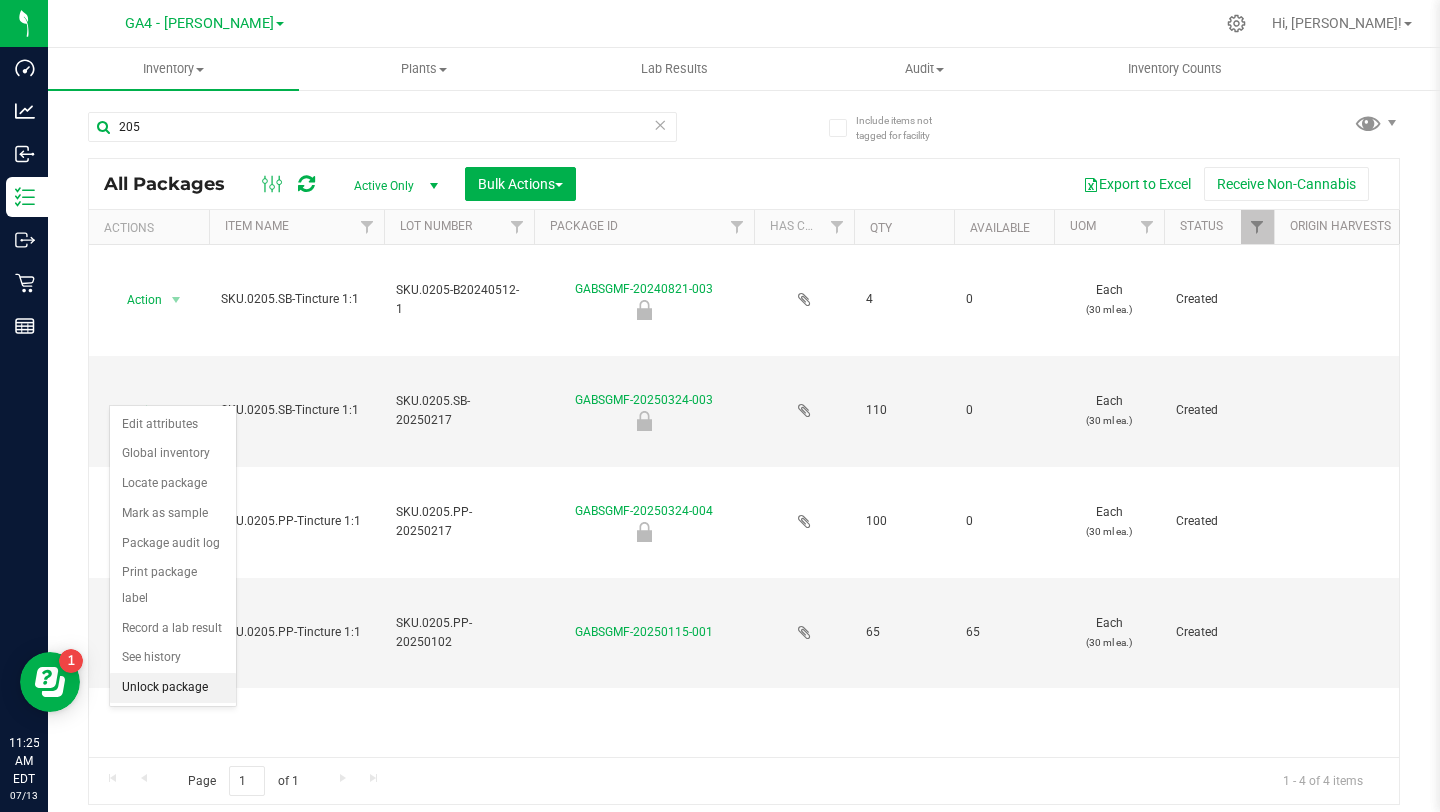 click on "Unlock package" at bounding box center [173, 688] 